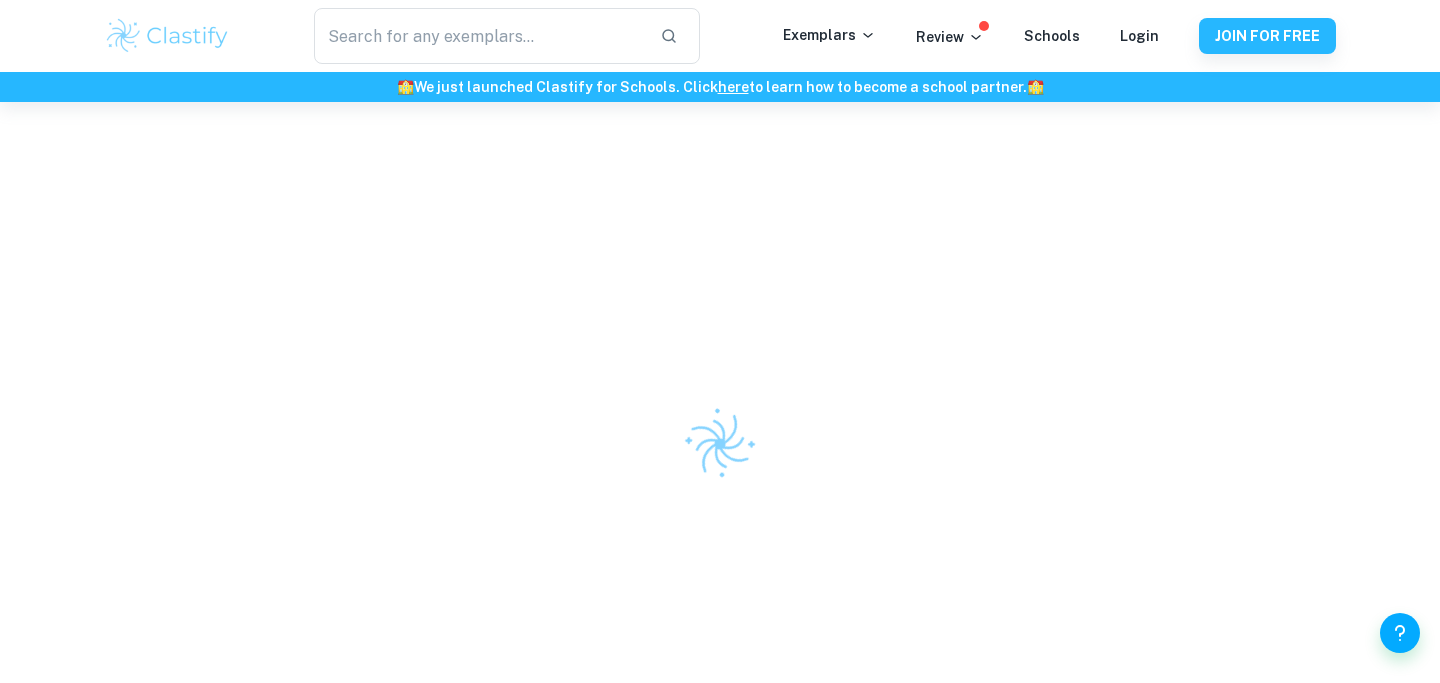 scroll, scrollTop: 0, scrollLeft: 0, axis: both 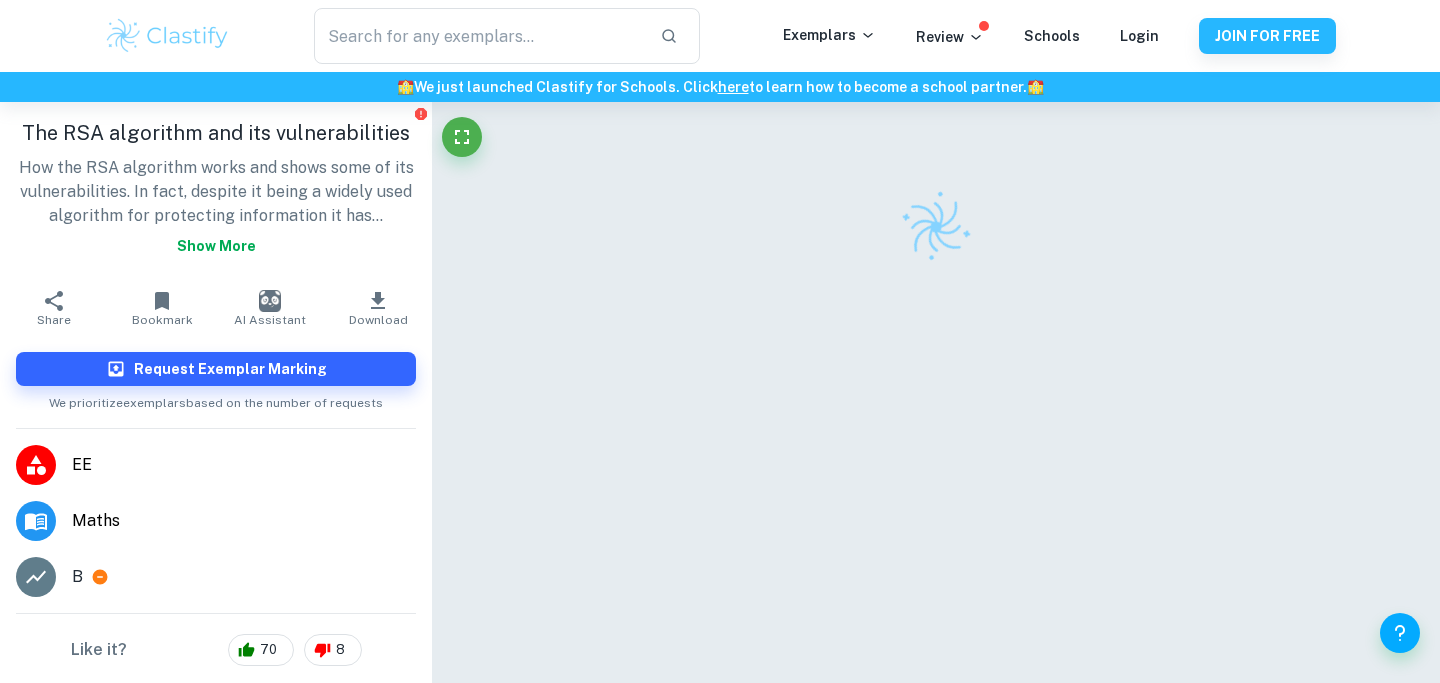 click on "How the RSA algorithm works and shows some of its vulnerabilities. In fact, despite it being a widely used algorithm for protecting information it has... Show more" at bounding box center (216, 210) 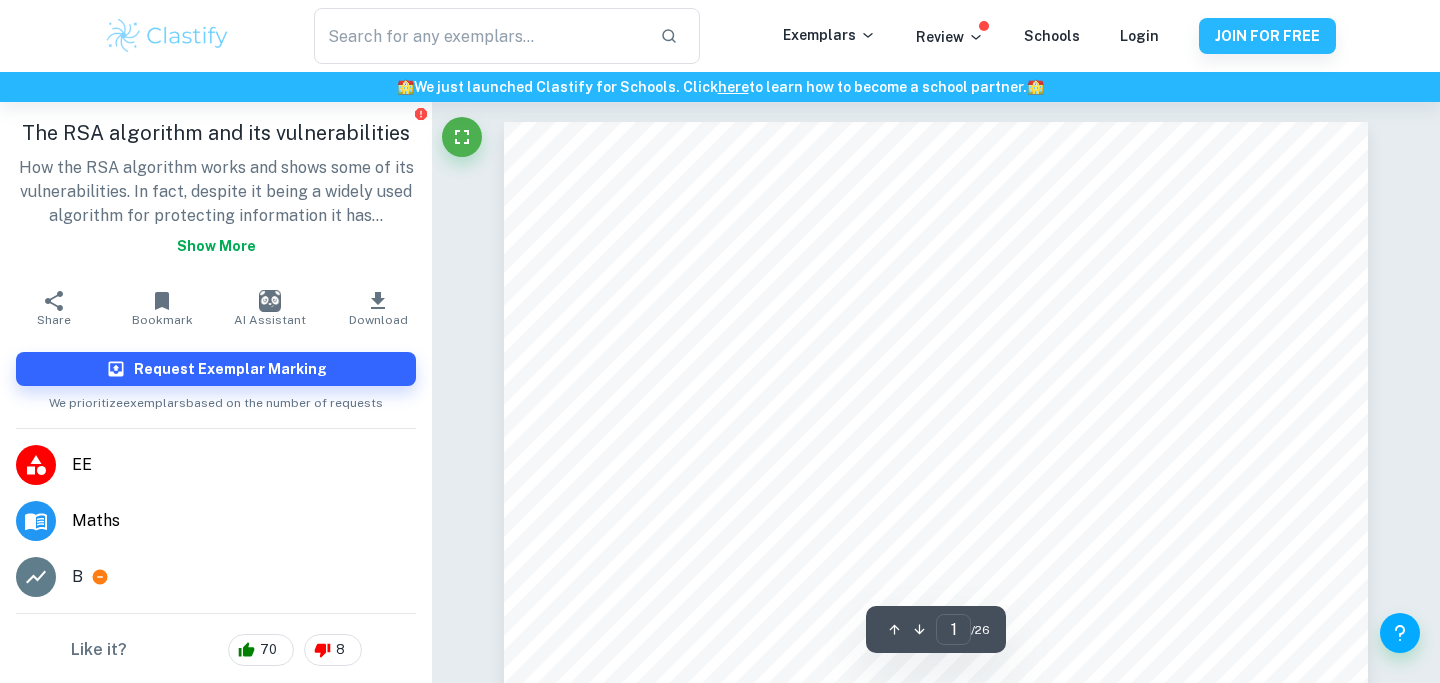 click on "How the RSA algorithm works and shows some of its vulnerabilities. In fact, despite it being a widely used algorithm for protecting information it has... Show more" at bounding box center (216, 210) 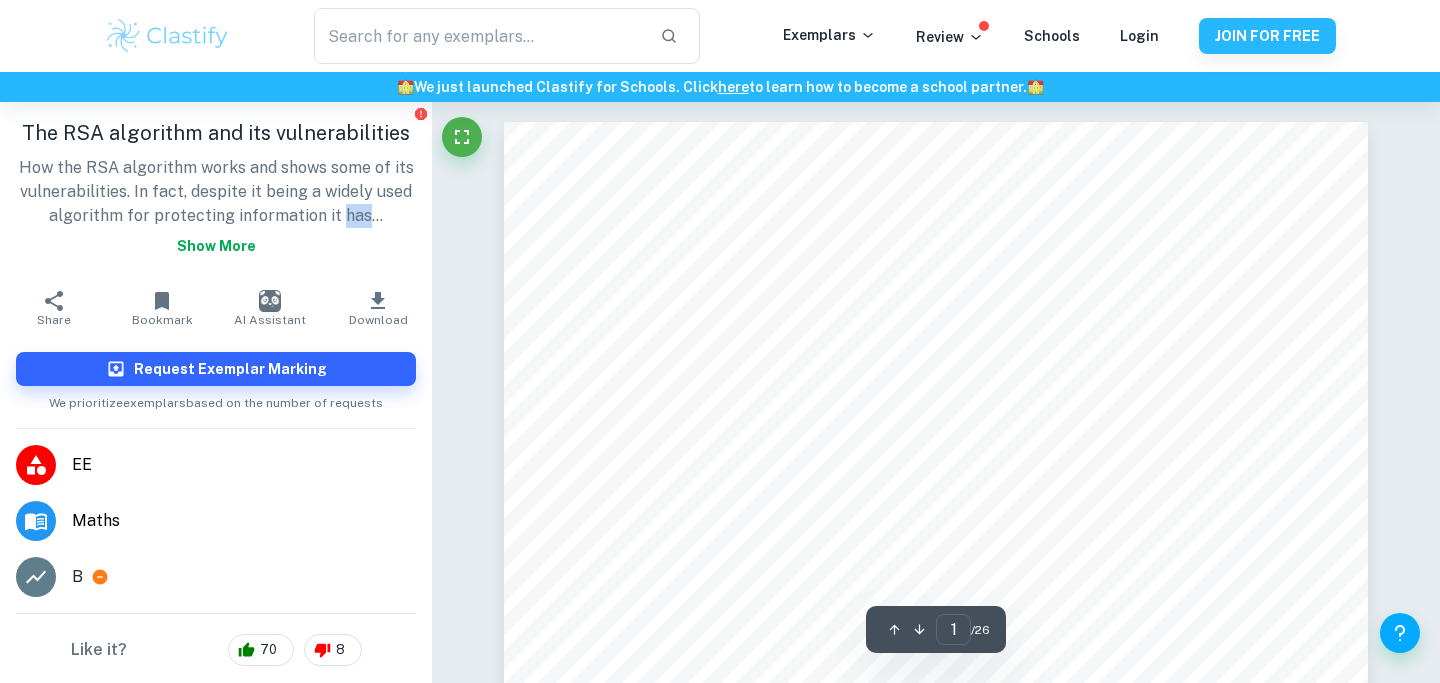 click on "How the RSA algorithm works and shows some of its vulnerabilities. In fact, despite it being a widely used algorithm for protecting information it has... Show more" at bounding box center (216, 210) 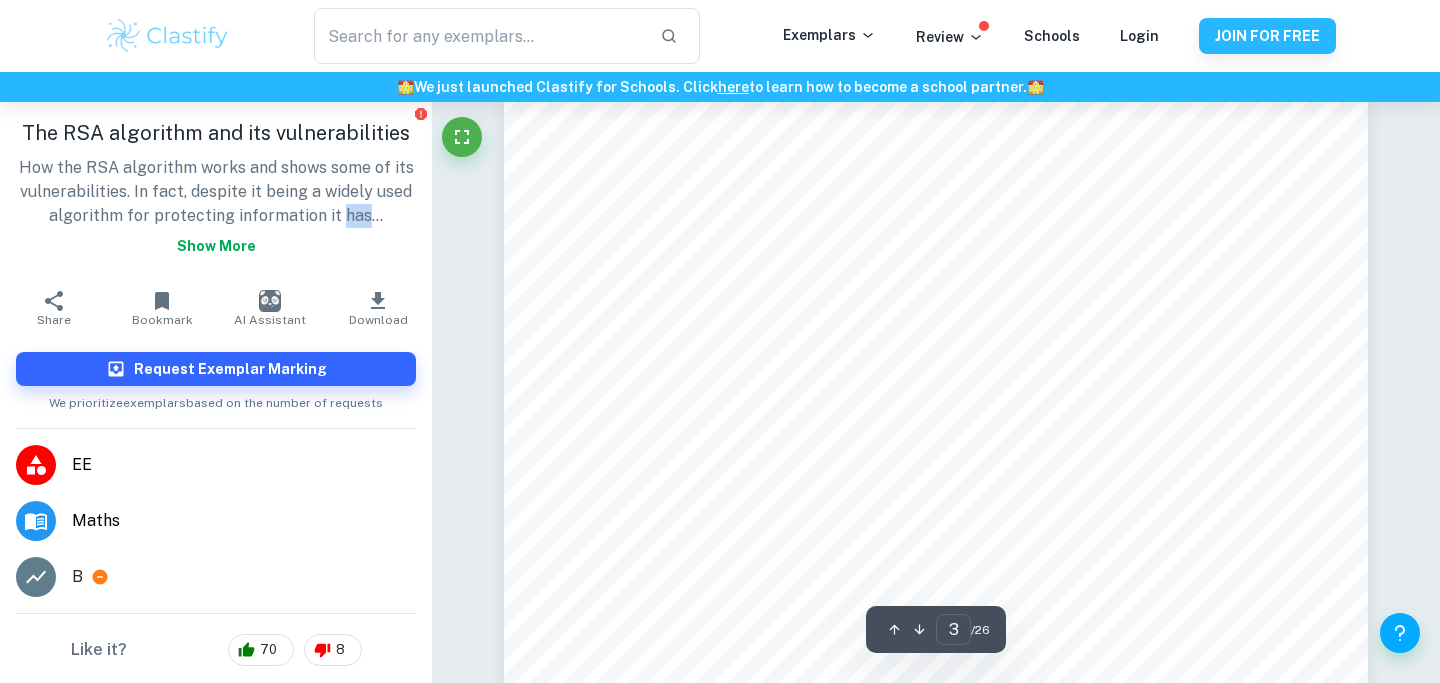scroll, scrollTop: 3306, scrollLeft: 0, axis: vertical 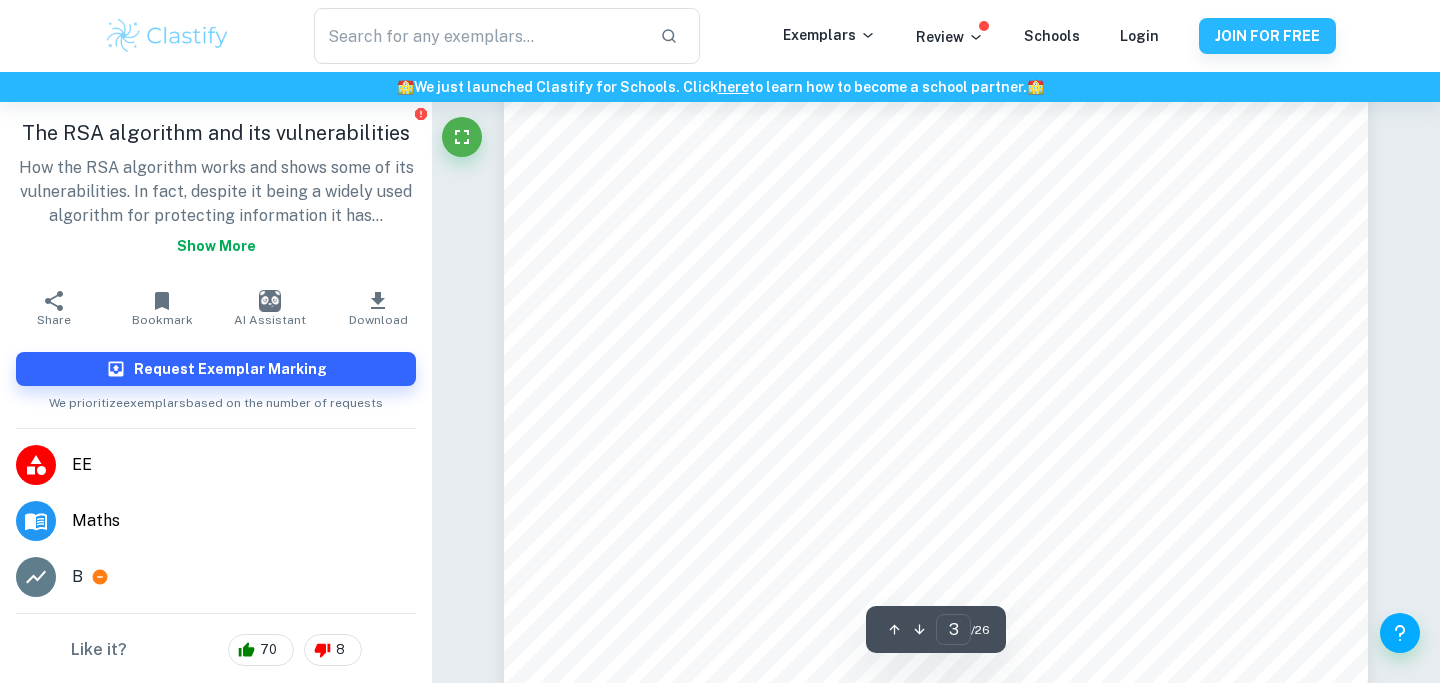 click on "How the RSA algorithm works and shows some of its vulnerabilities. In fact, despite it being a widely used algorithm for protecting information it has... Show more" at bounding box center (216, 210) 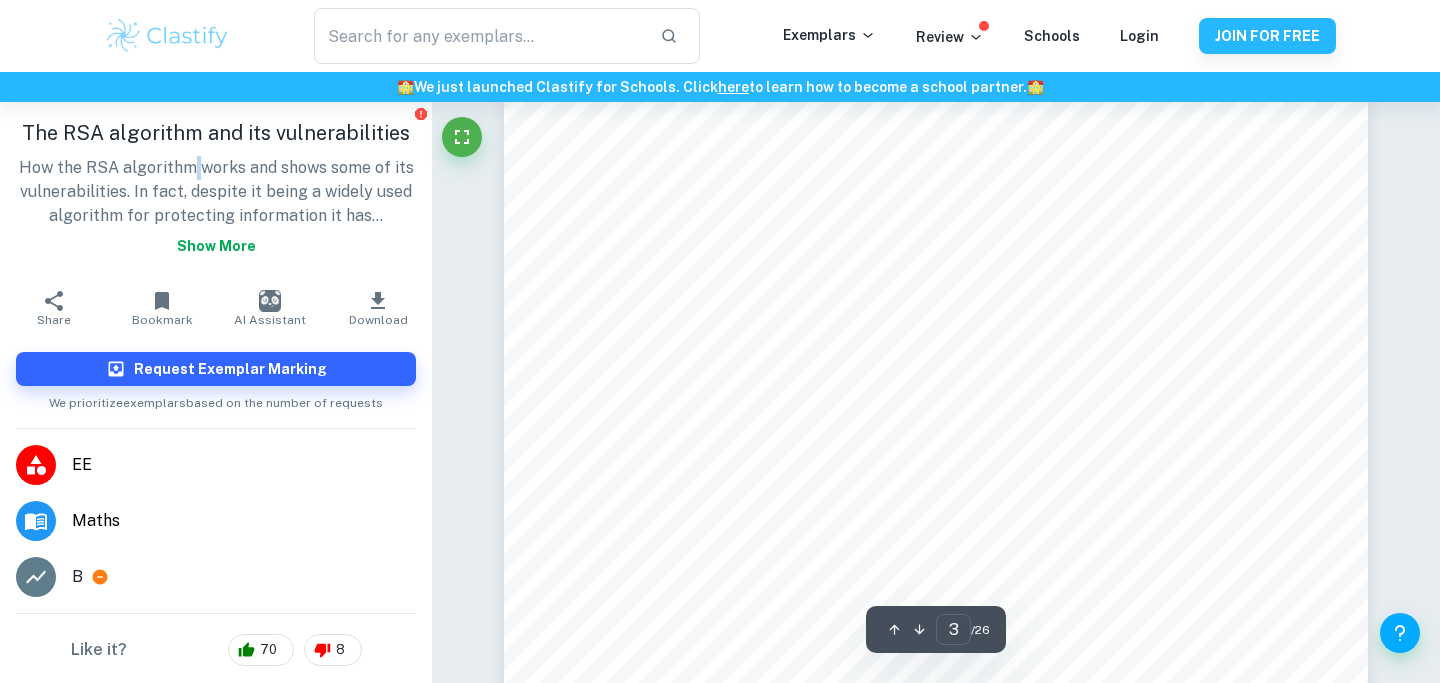 click on "How the RSA algorithm works and shows some of its vulnerabilities. In fact, despite it being a widely used algorithm for protecting information it has... Show more" at bounding box center (216, 210) 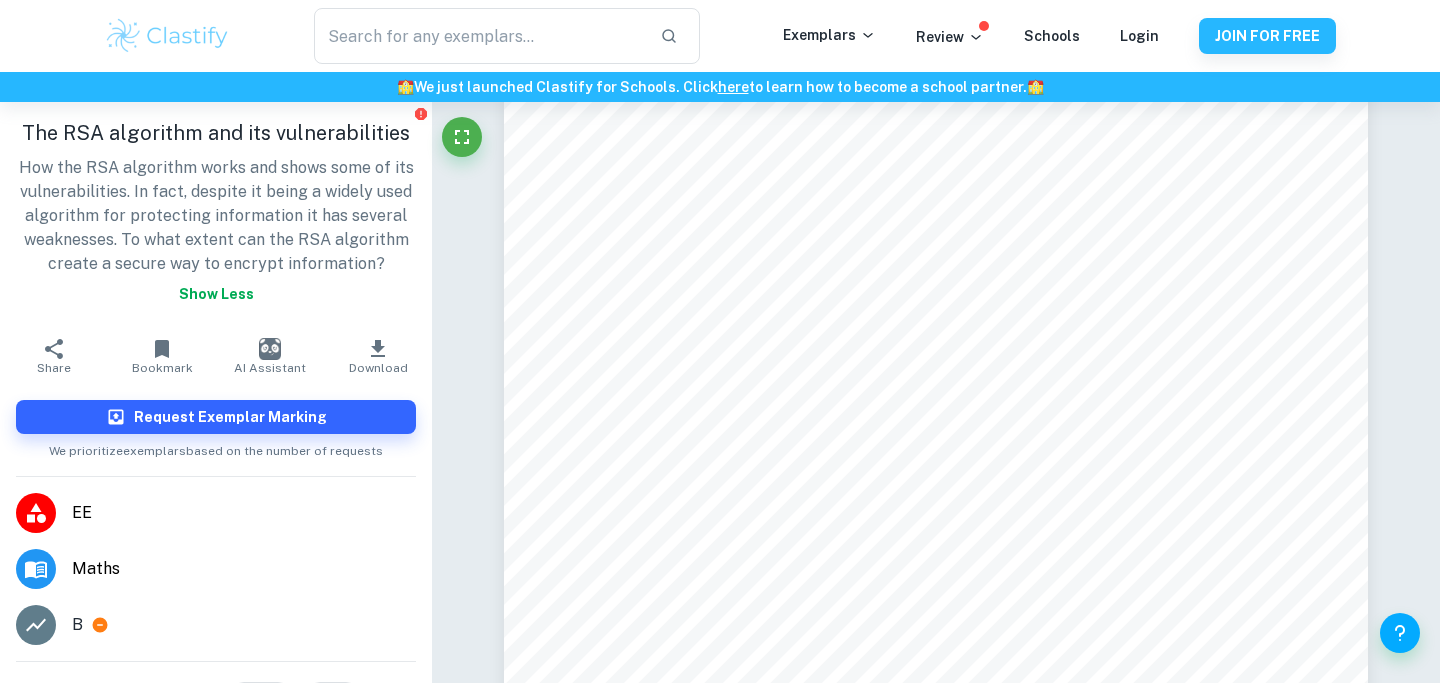 click on "How the RSA algorithm works and shows some of its vulnerabilities. In fact, despite it being a widely used algorithm for protecting information it has several weaknesses. To what extent can the RSA algorithm create a secure way to encrypt
information? Show less" at bounding box center [216, 234] 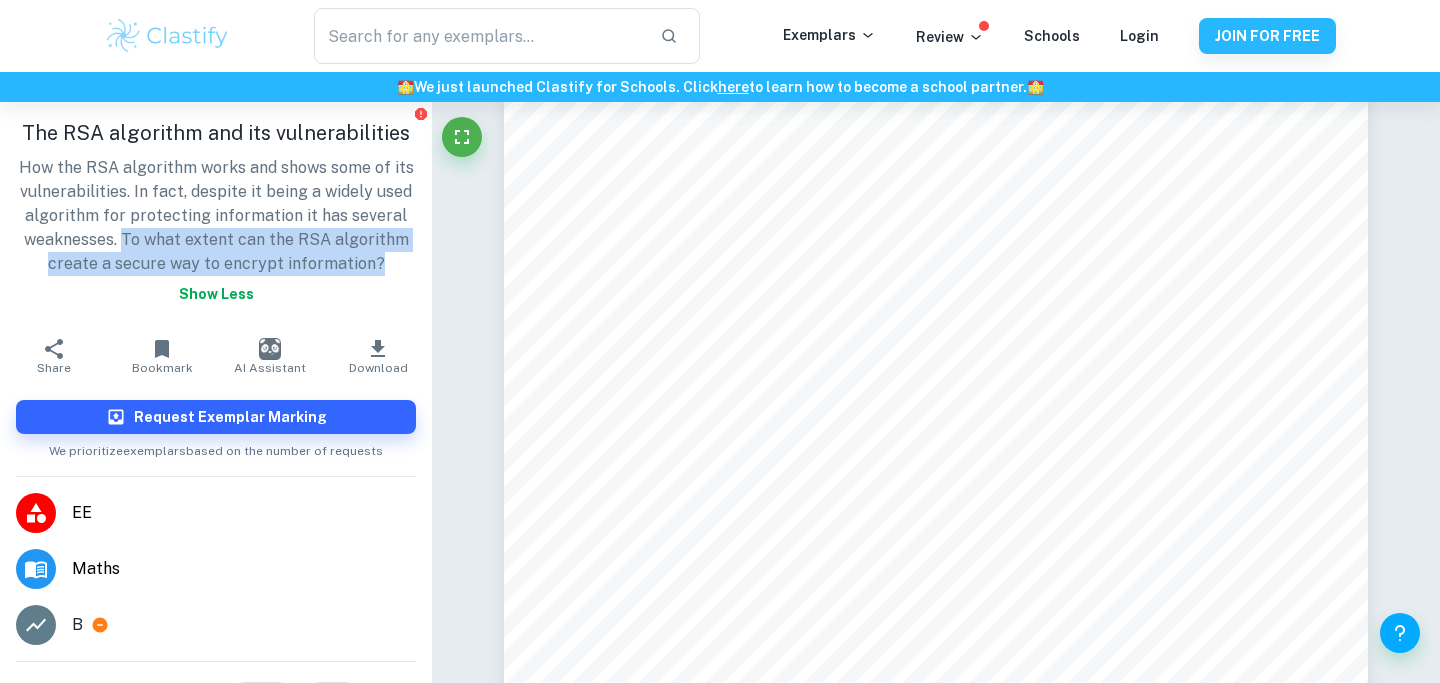 drag, startPoint x: 377, startPoint y: 255, endPoint x: 125, endPoint y: 239, distance: 252.50743 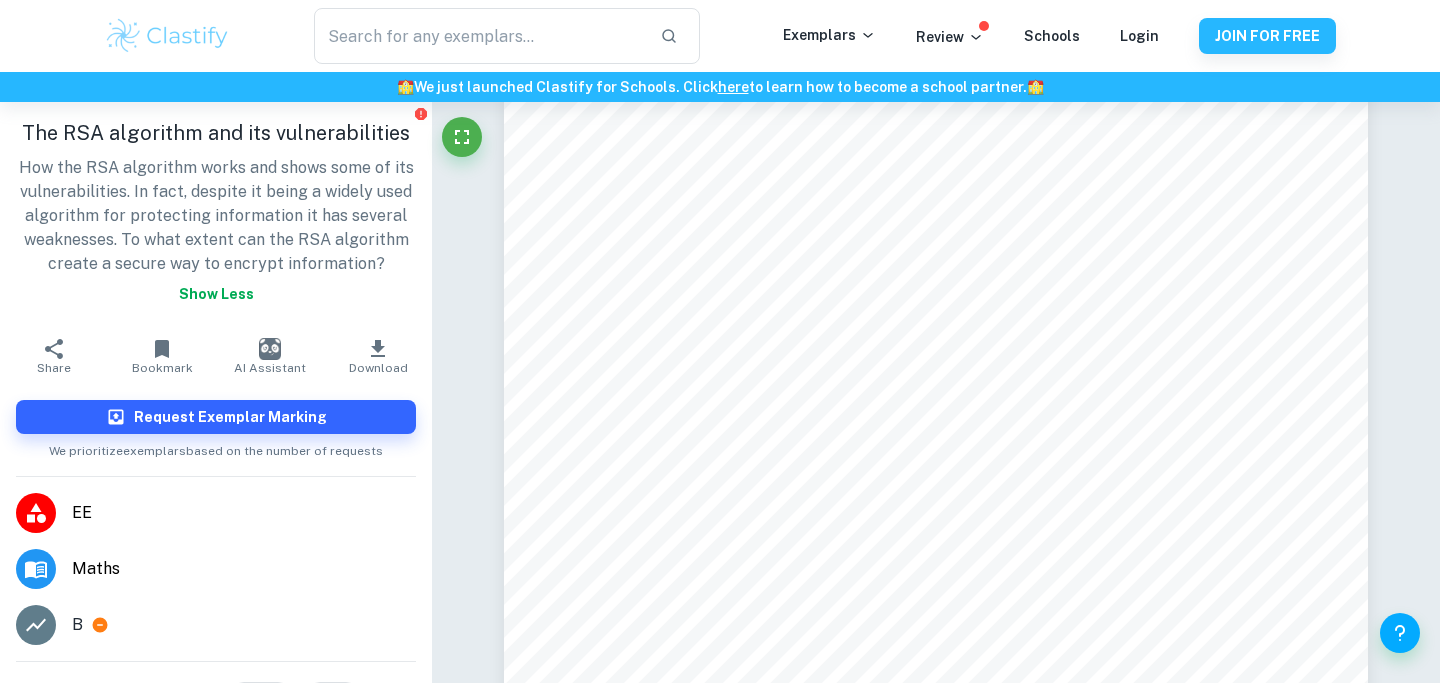 click on "How the RSA algorithm works and shows some of its vulnerabilities. In fact, despite it being a widely used algorithm for protecting information it has several weaknesses. To what extent can the RSA algorithm create a secure way to encrypt
information? Show less" at bounding box center [216, 234] 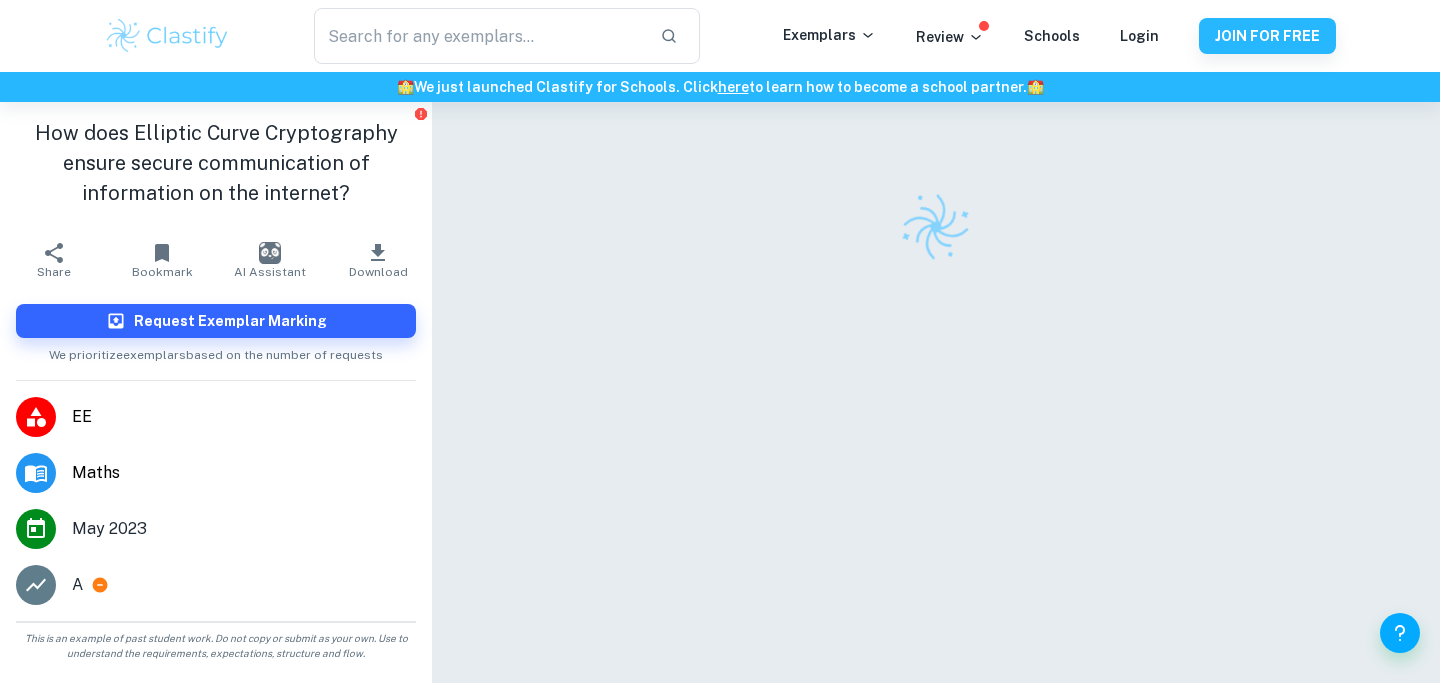 scroll, scrollTop: 0, scrollLeft: 0, axis: both 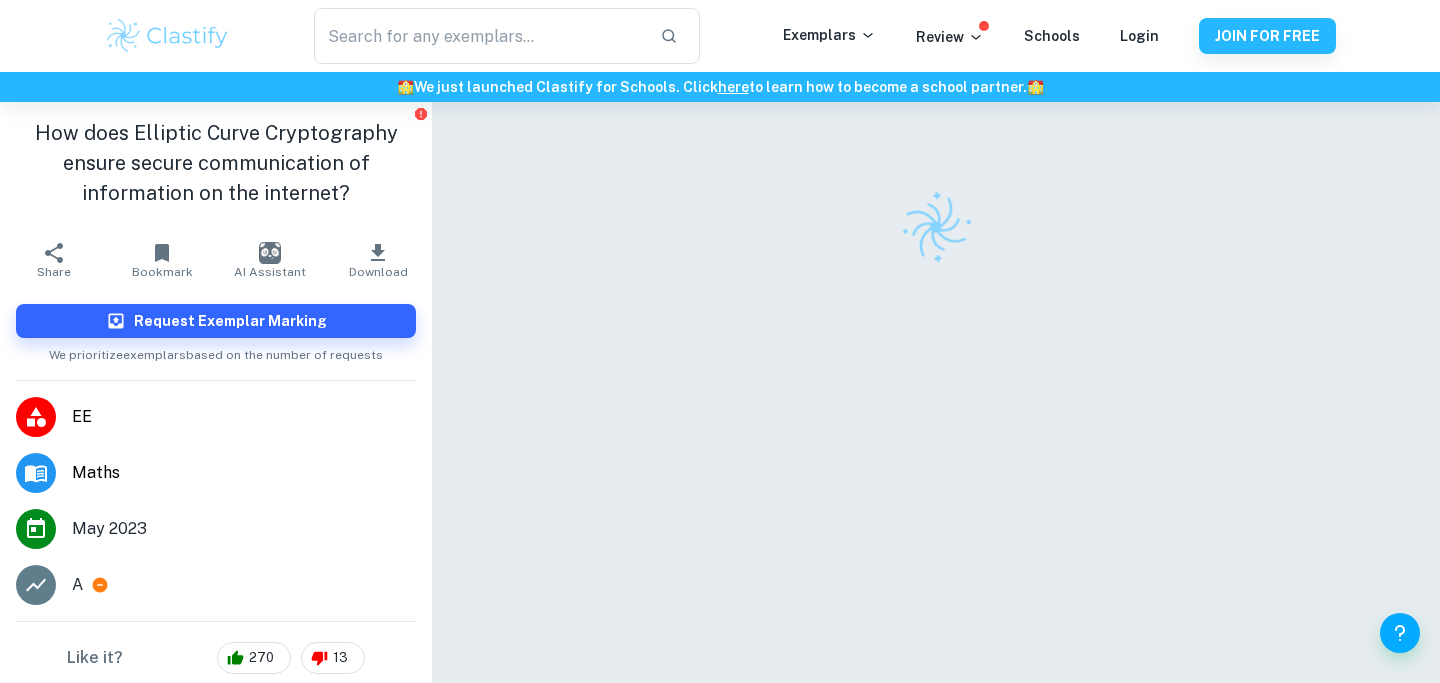 click on "How does Elliptic Curve Cryptography ensure secure communication of information on the internet?" at bounding box center (216, 163) 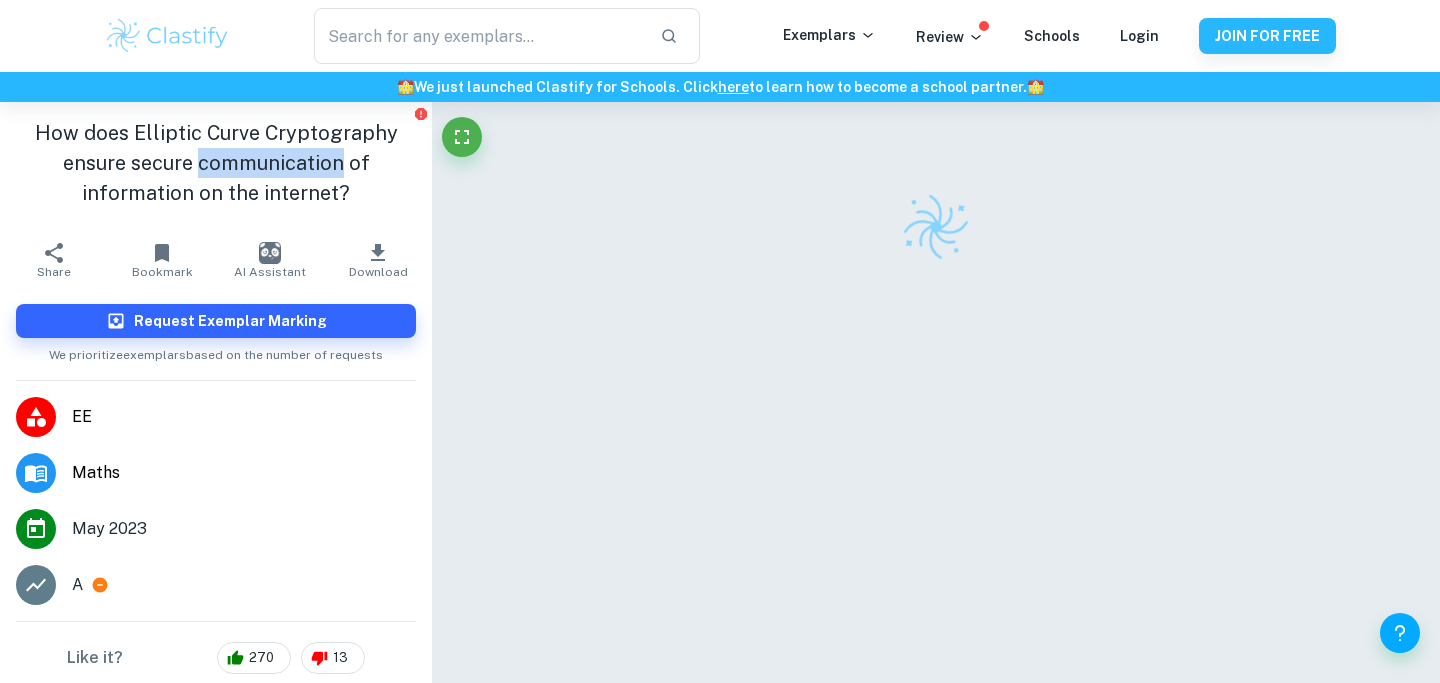 click on "How does Elliptic Curve Cryptography ensure secure communication of information on the internet?" at bounding box center (216, 163) 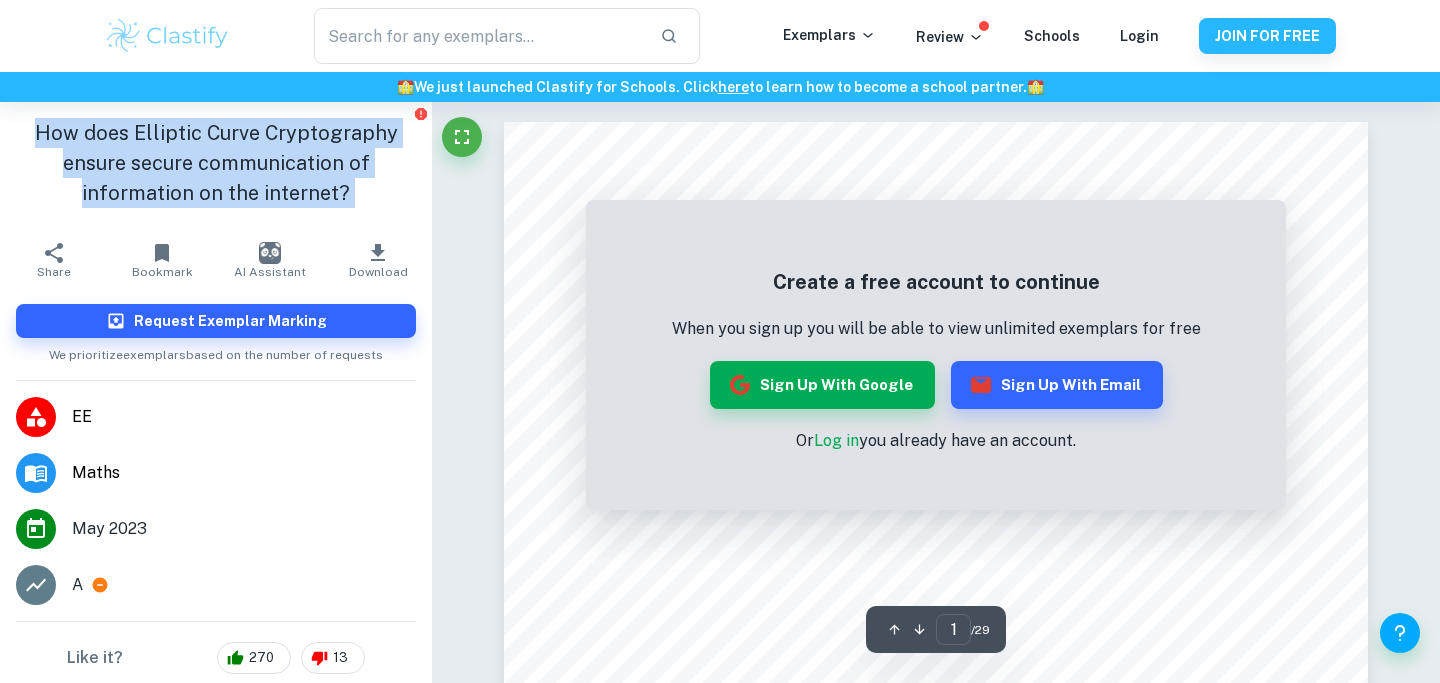 click on "How does Elliptic Curve Cryptography ensure secure communication of information on the internet?" at bounding box center [216, 163] 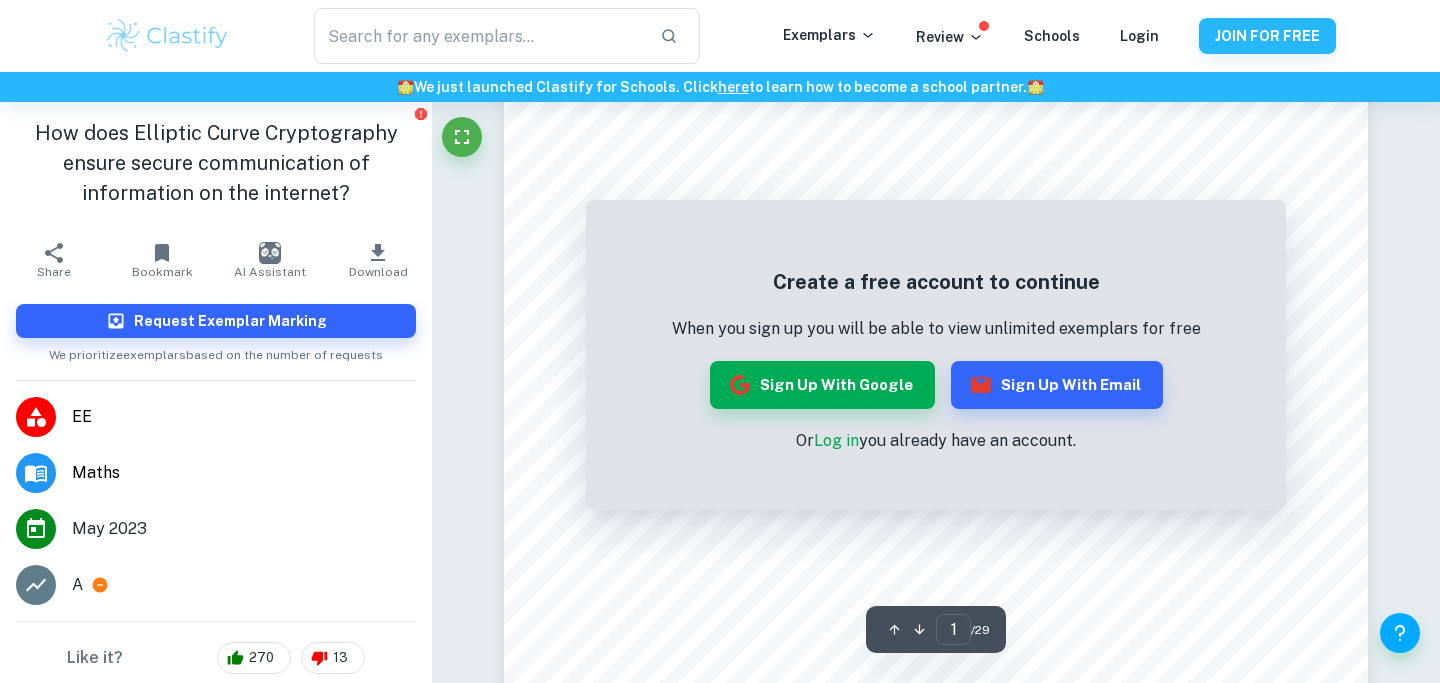 scroll, scrollTop: 347, scrollLeft: 0, axis: vertical 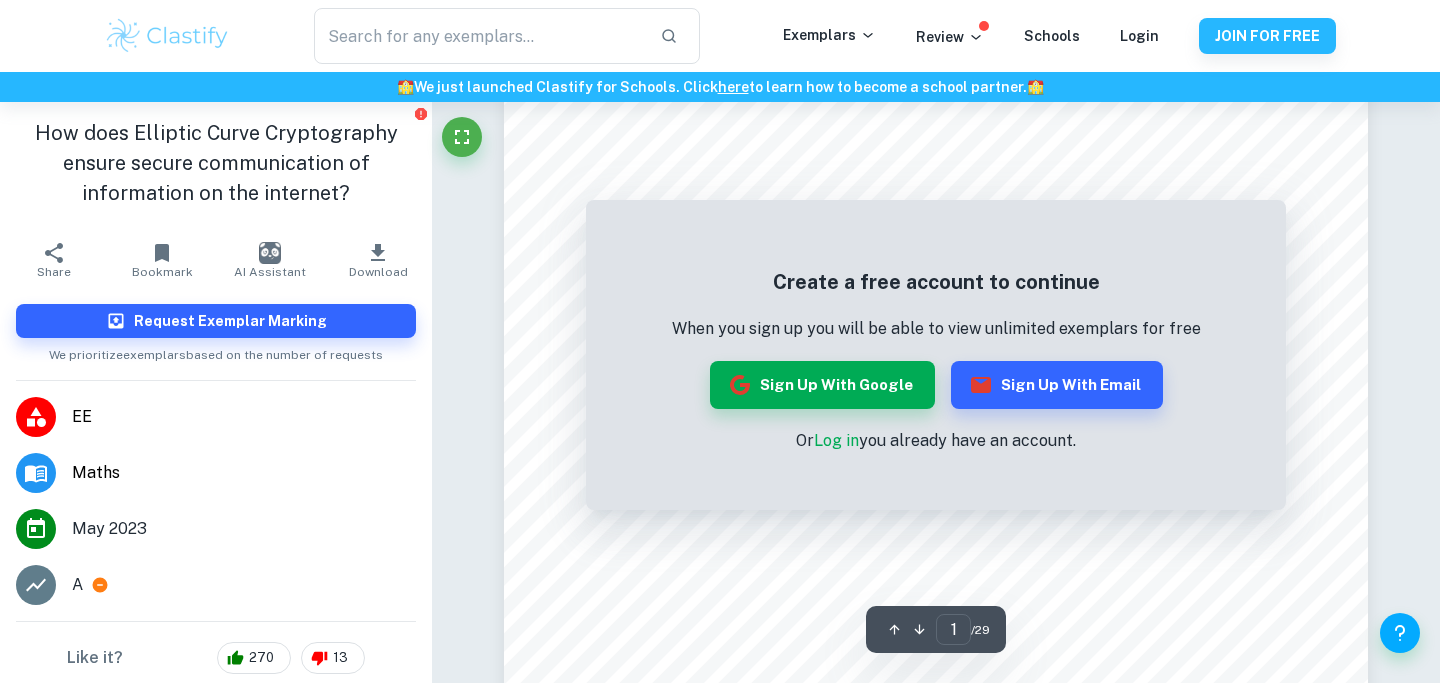 click on "Log in" at bounding box center (836, 440) 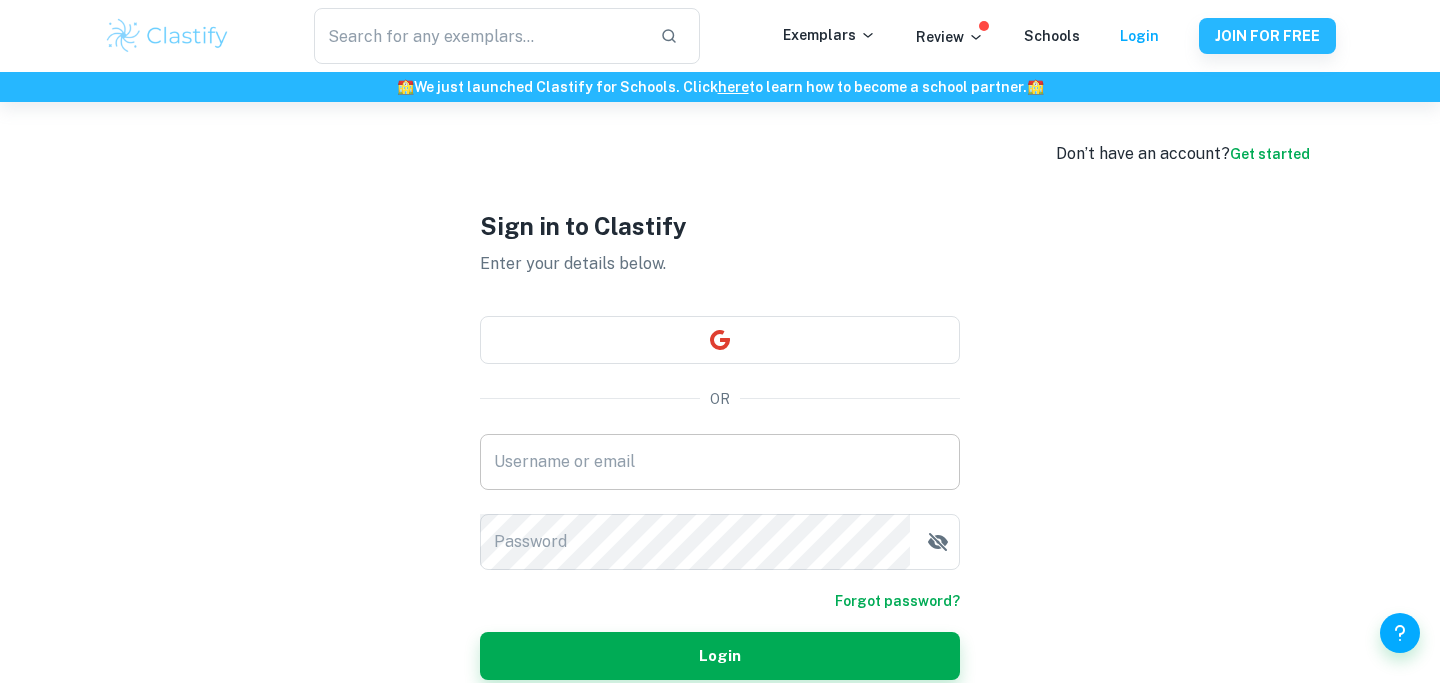 click on "Username or email" at bounding box center [720, 462] 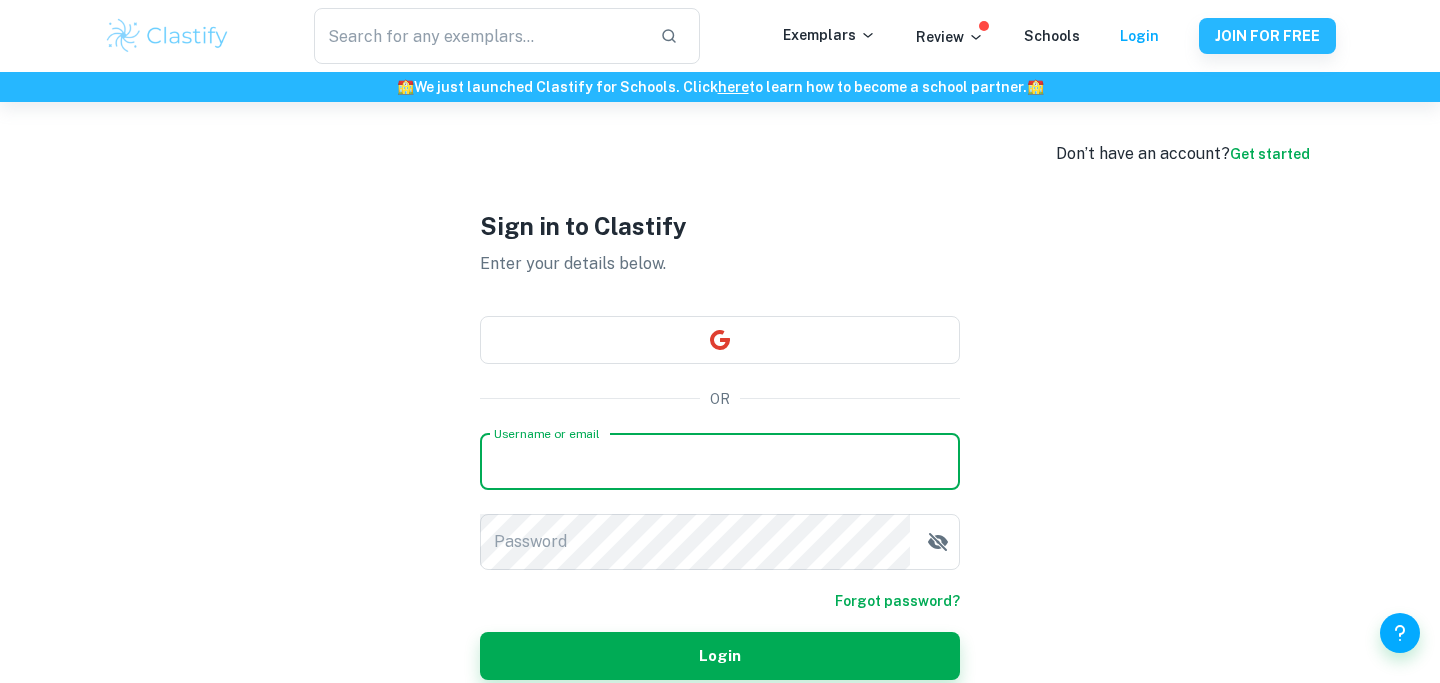 type on "aisha21reshamwala@gmail.com" 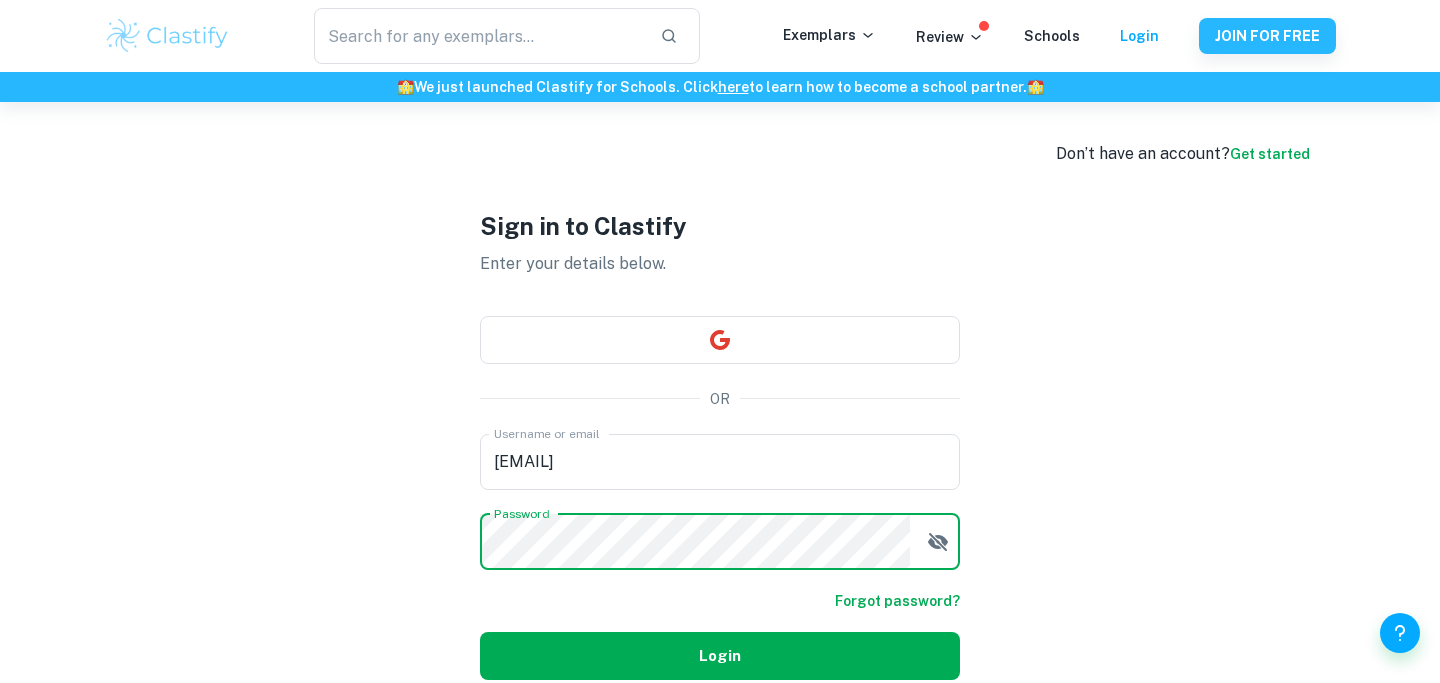 click on "Login" at bounding box center [720, 656] 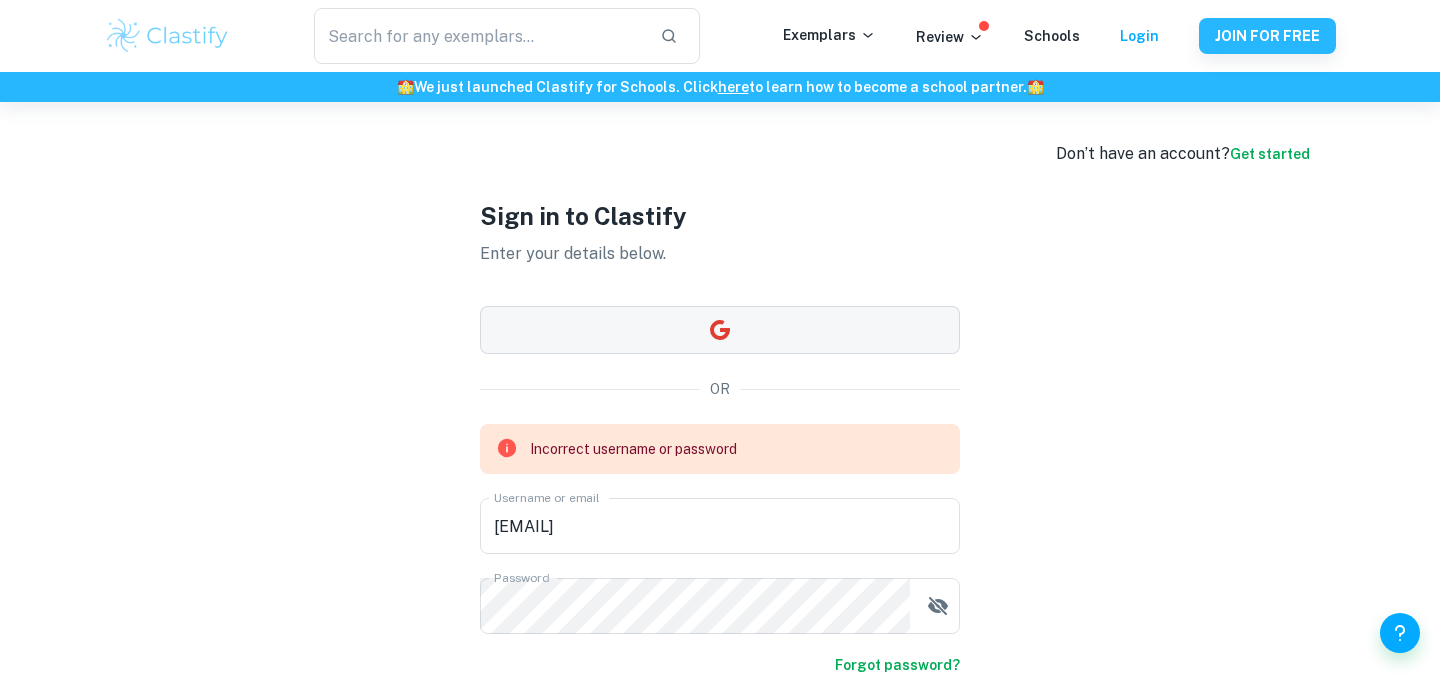 click at bounding box center (720, 330) 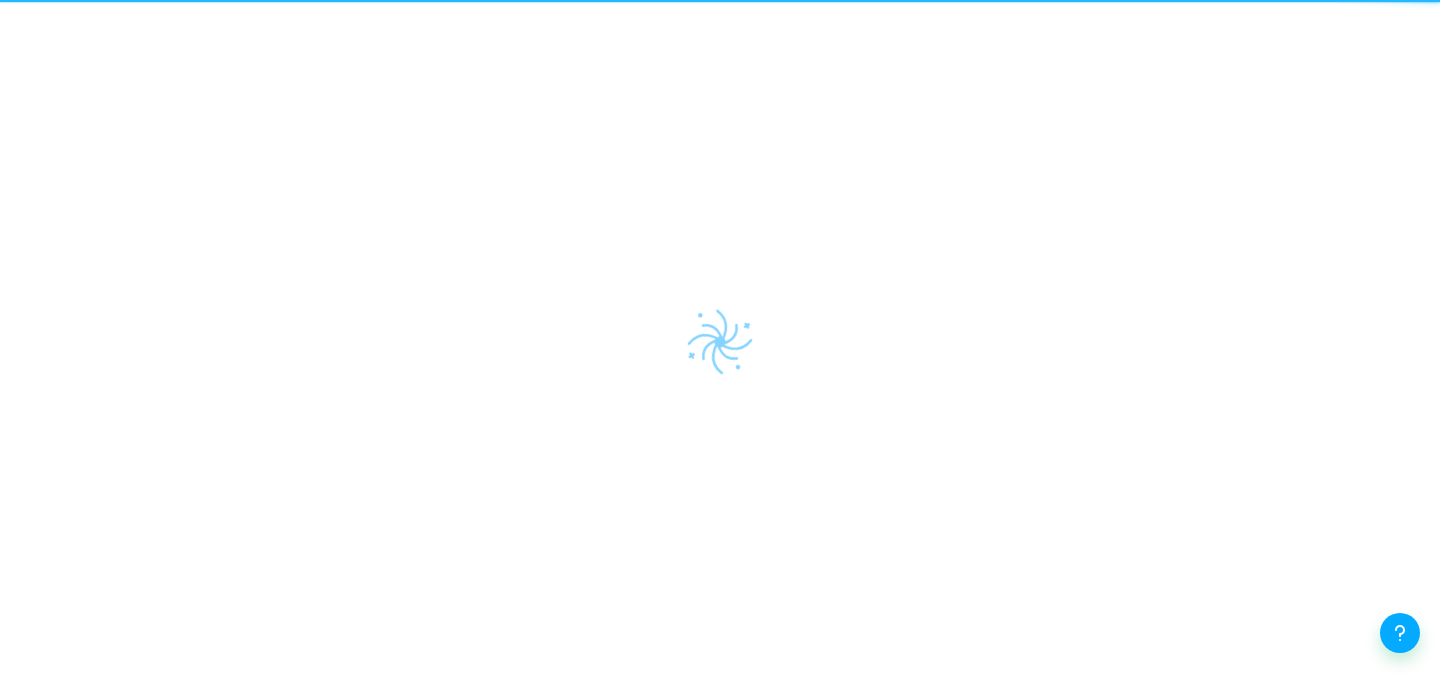 scroll, scrollTop: 0, scrollLeft: 0, axis: both 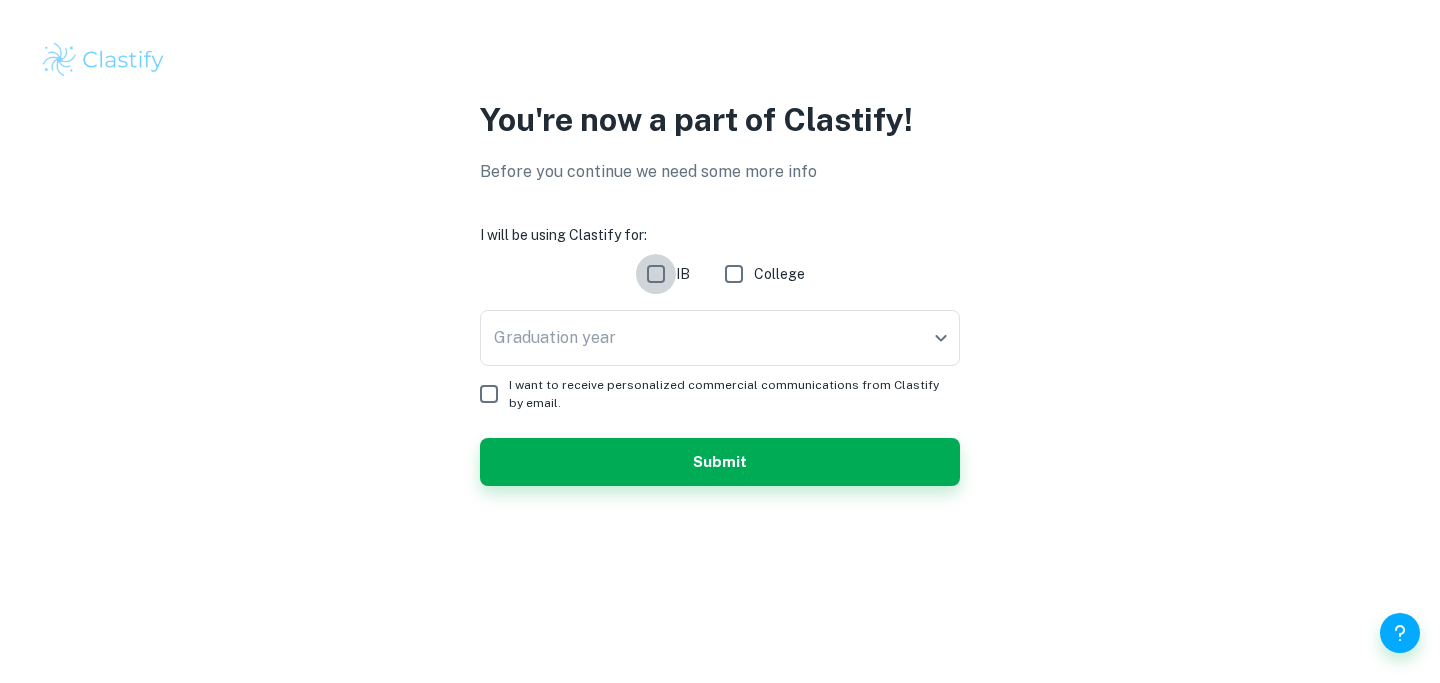 click on "IB" at bounding box center [656, 274] 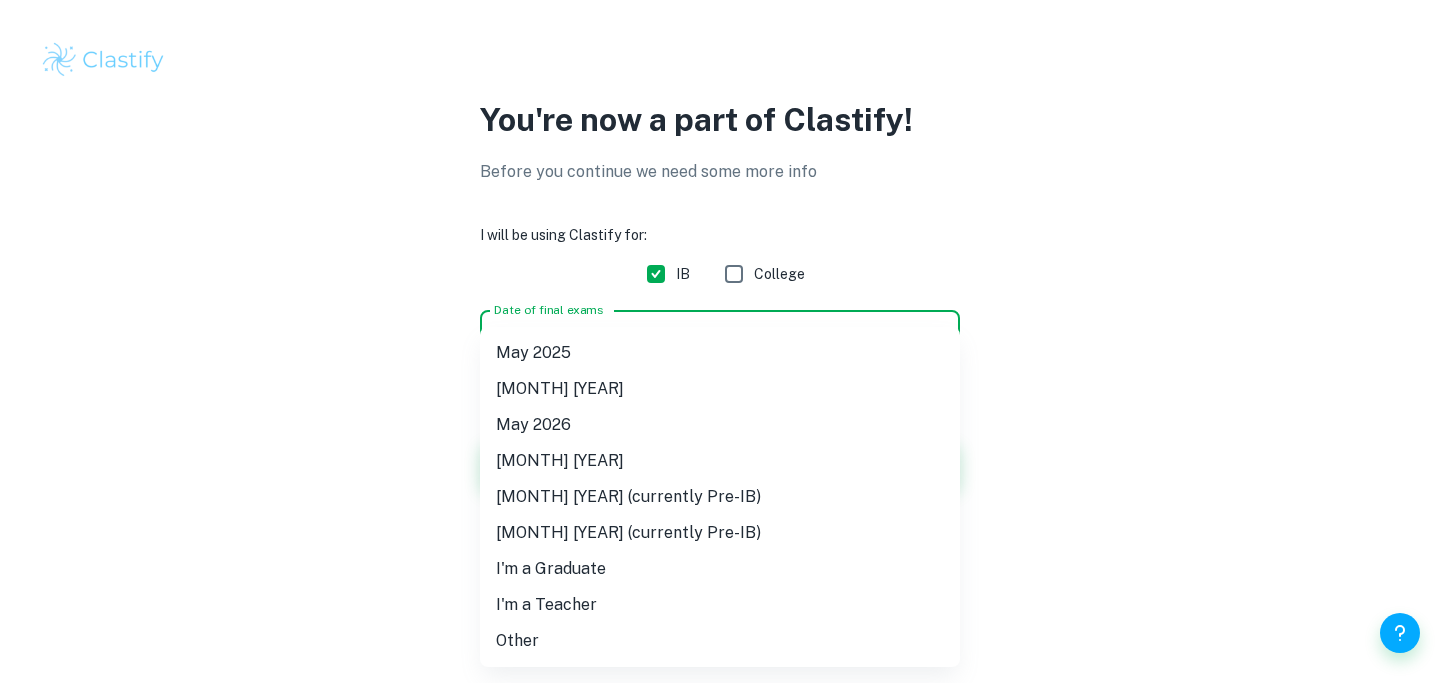 click on "We value your privacy We use cookies to enhance your browsing experience, serve personalised ads or content, and analyse our traffic. By clicking "Accept All", you consent to our use of cookies.   Cookie Policy Customise   Reject All   Accept All   Customise Consent Preferences   We use cookies to help you navigate efficiently and perform certain functions. You will find detailed information about all cookies under each consent category below. The cookies that are categorised as "Necessary" are stored on your browser as they are essential for enabling the basic functionalities of the site. ...  Show more For more information on how Google's third-party cookies operate and handle your data, see:   Google Privacy Policy Necessary Always Active Necessary cookies are required to enable the basic features of this site, such as providing secure log-in or adjusting your consent preferences. These cookies do not store any personally identifiable data. Functional Analytics Performance Advertisement Uncategorised" at bounding box center [720, 341] 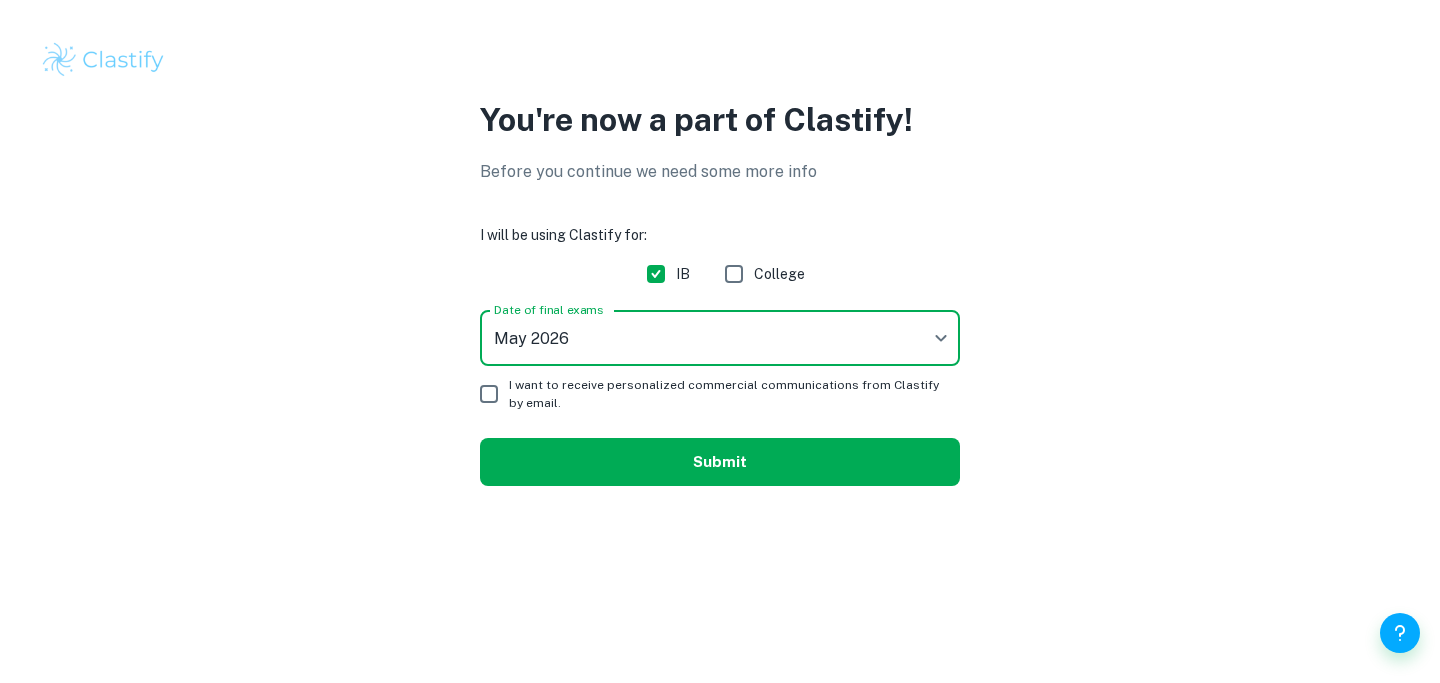 click on "Submit" at bounding box center [720, 462] 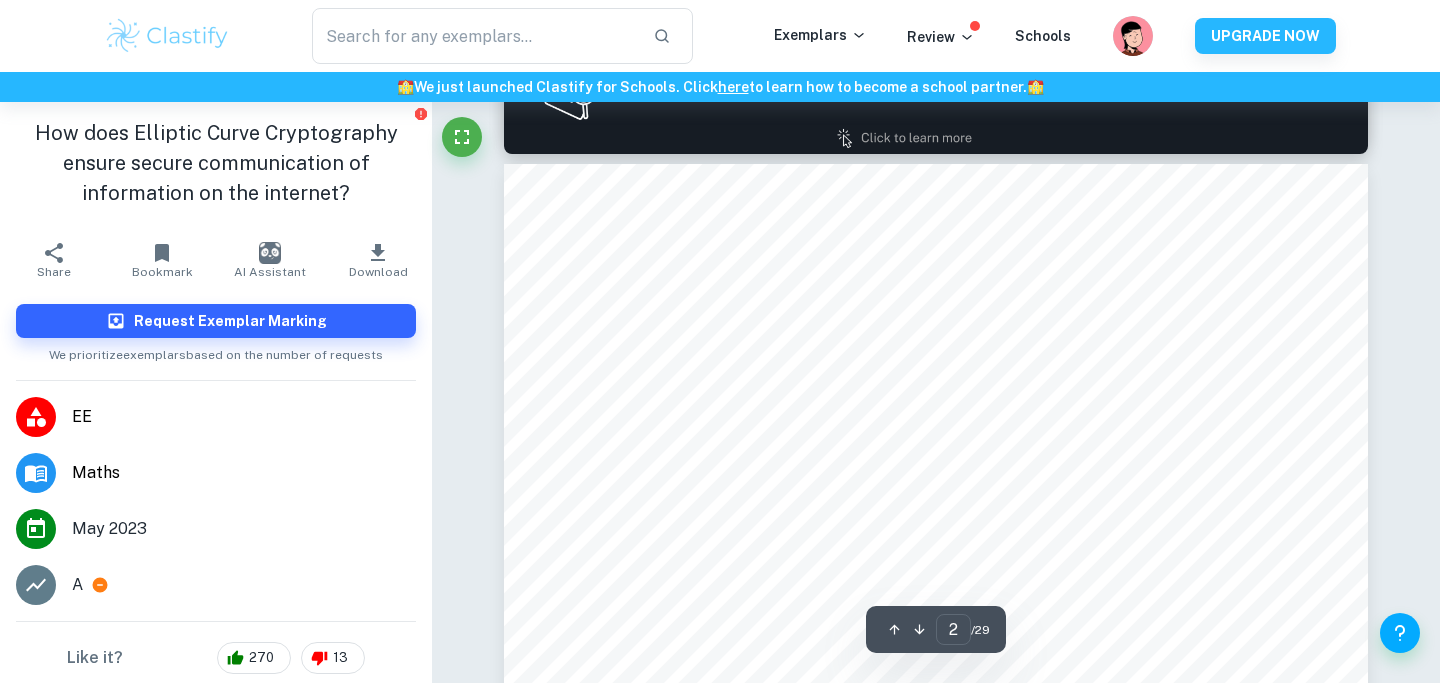 scroll, scrollTop: 1378, scrollLeft: 0, axis: vertical 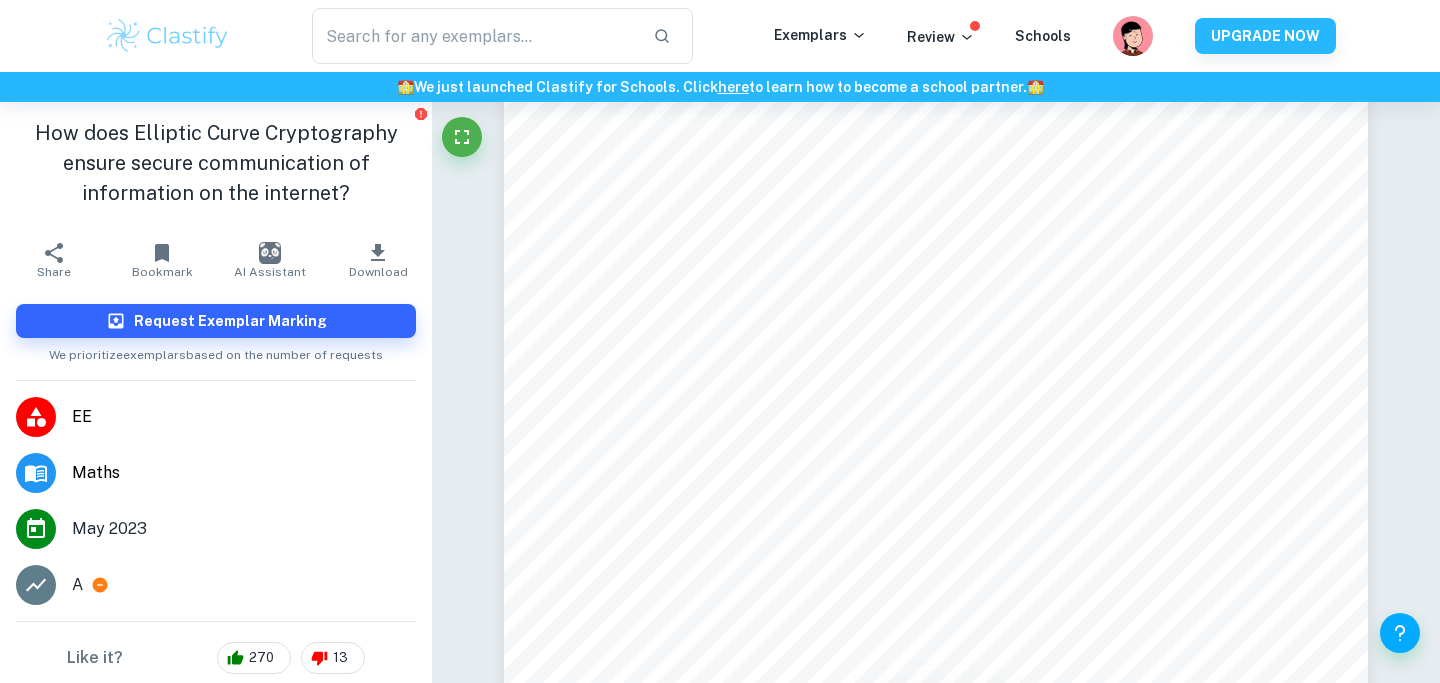 click on "How does Elliptic Curve Cryptography ensure secure communication of information on the internet?" at bounding box center (216, 163) 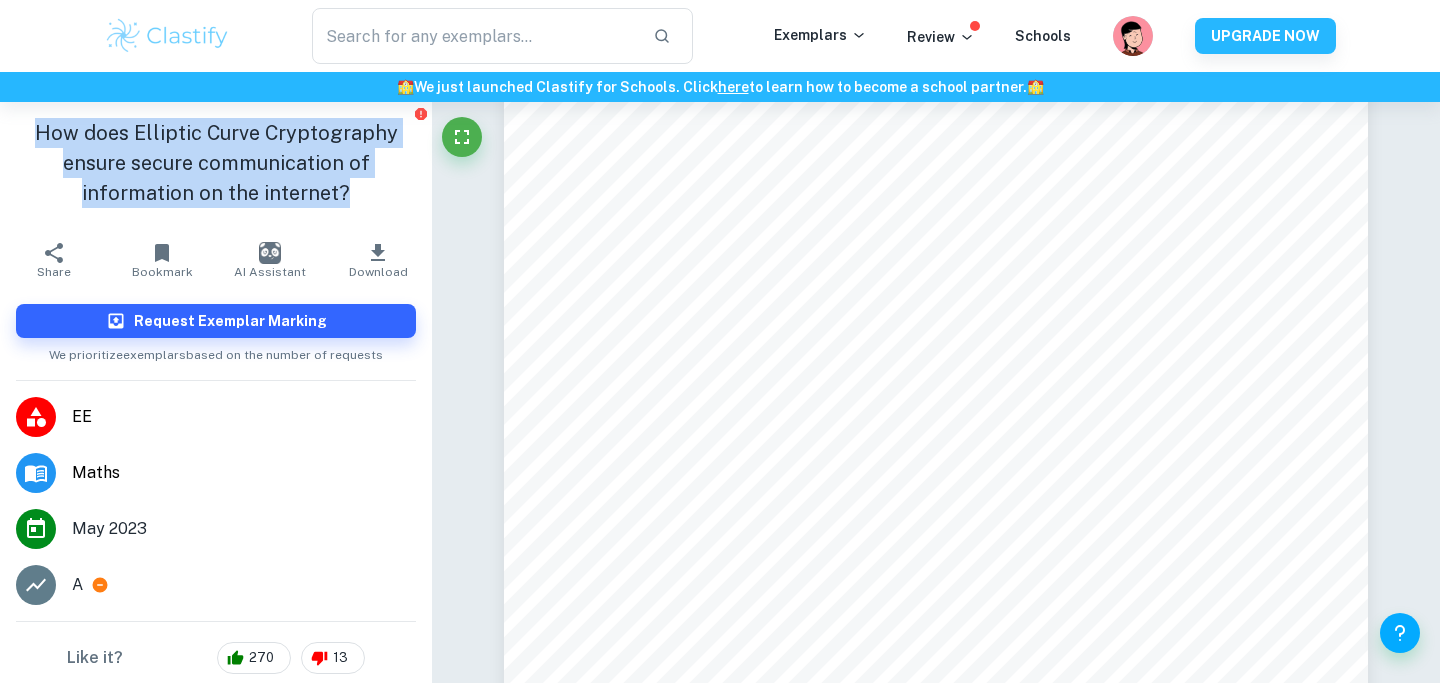 drag, startPoint x: 40, startPoint y: 134, endPoint x: 353, endPoint y: 190, distance: 317.97012 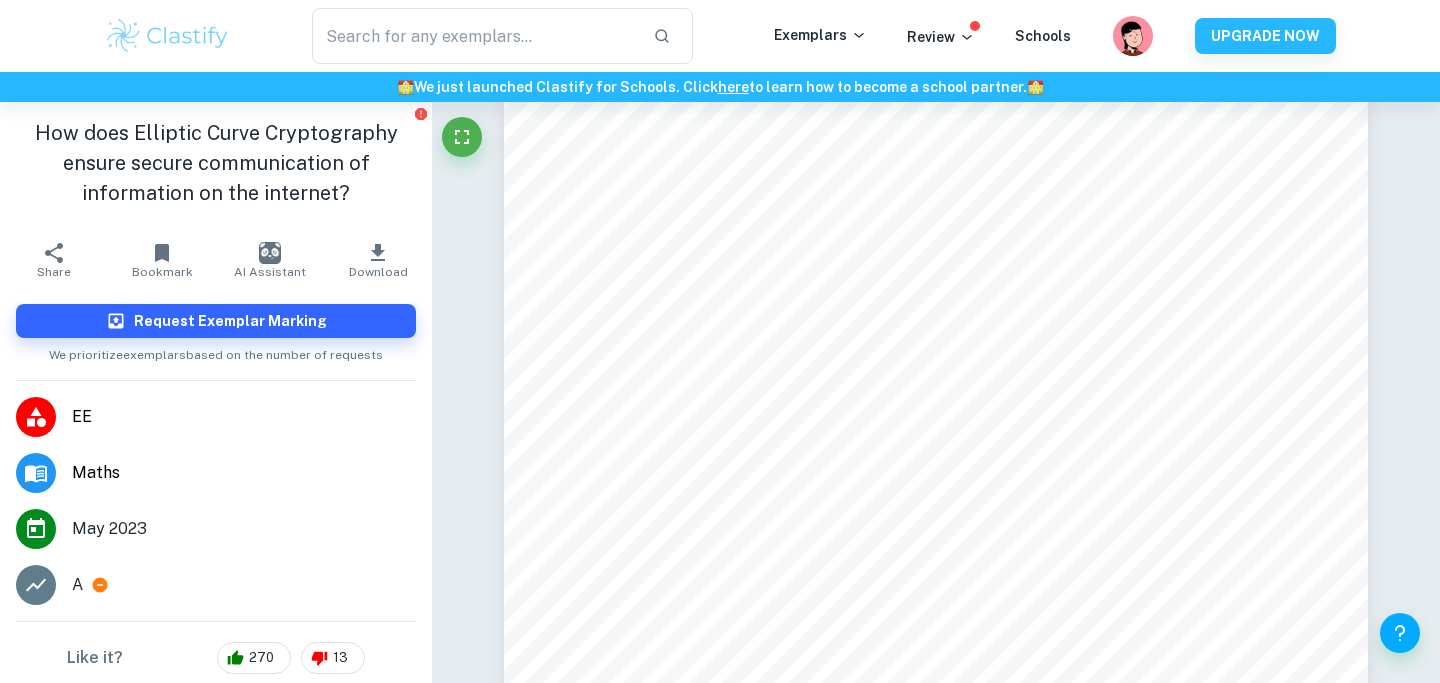 click on "How does Elliptic Curve Cryptography ensure secure communication of information on the internet?" at bounding box center [216, 163] 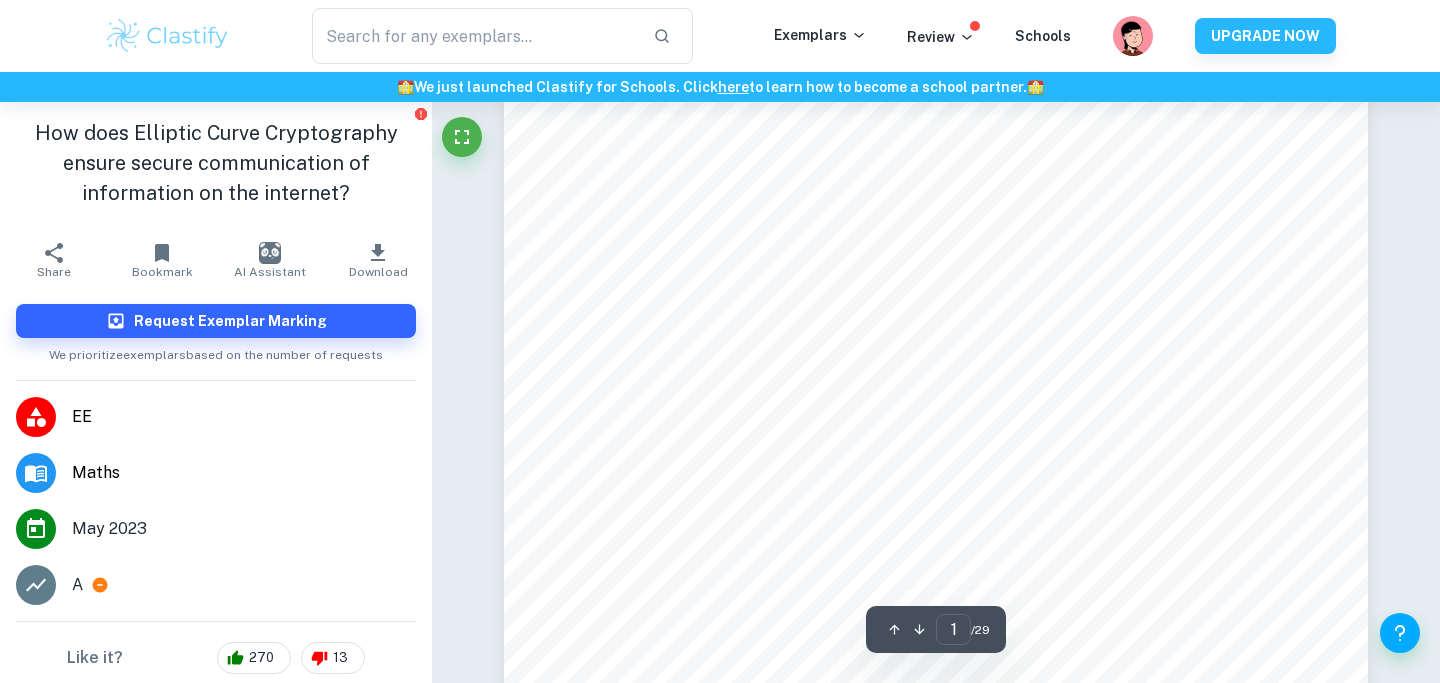 scroll, scrollTop: 399, scrollLeft: 0, axis: vertical 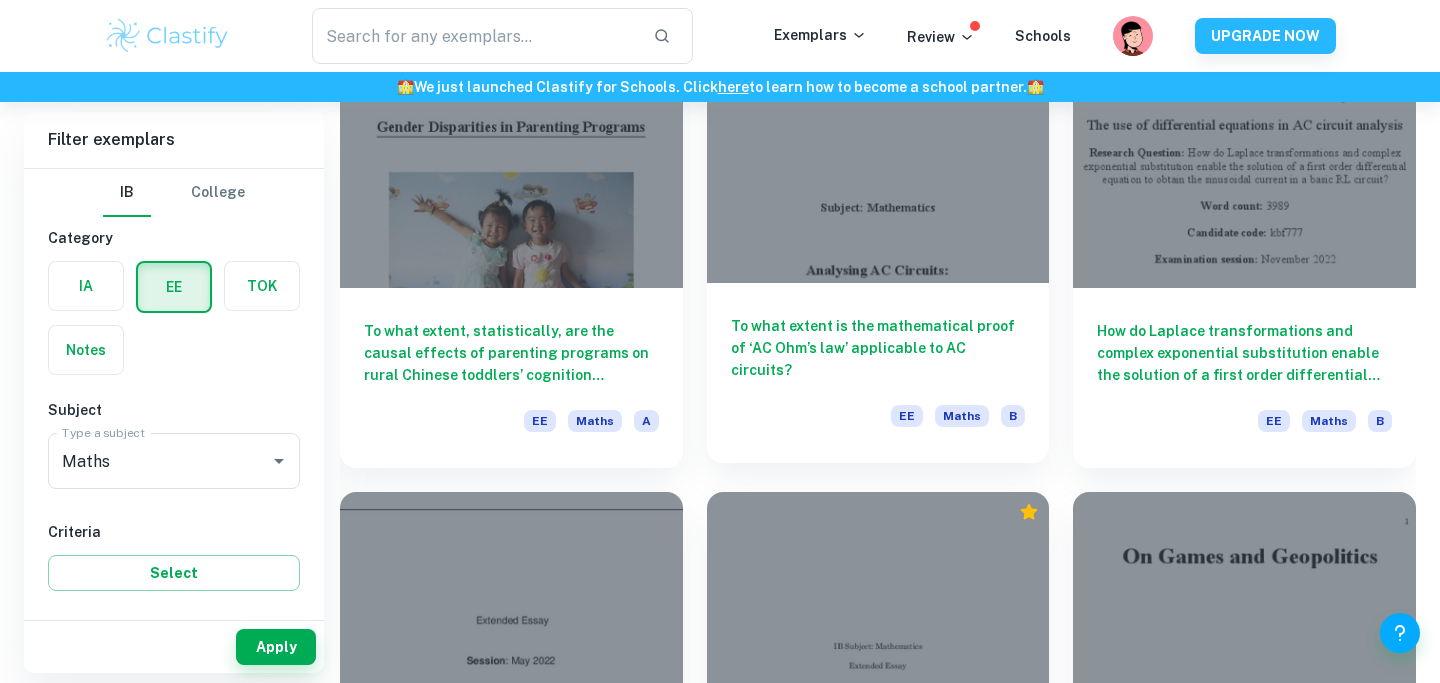 click on "To what extent is the mathematical proof of ‘AC Ohm’s law’ applicable to AC circuits? EE Maths B" at bounding box center [878, 373] 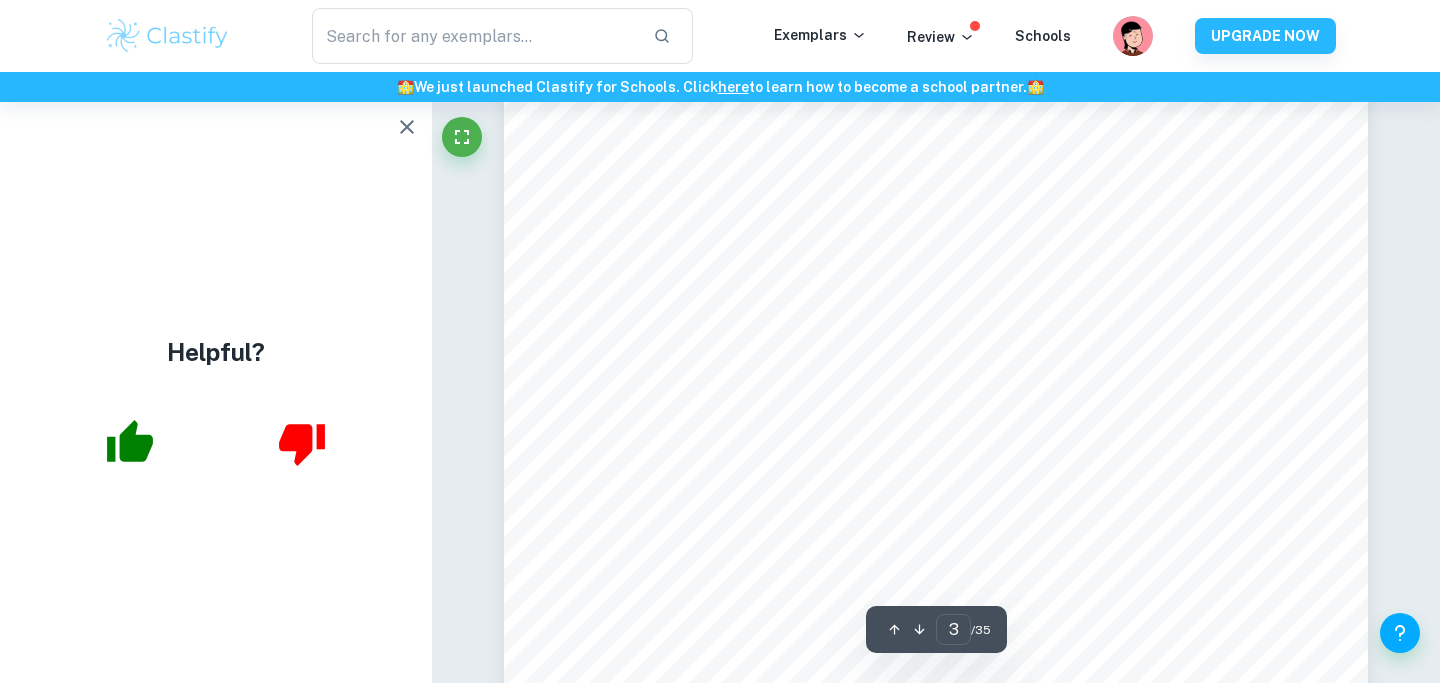 scroll, scrollTop: 3173, scrollLeft: 0, axis: vertical 